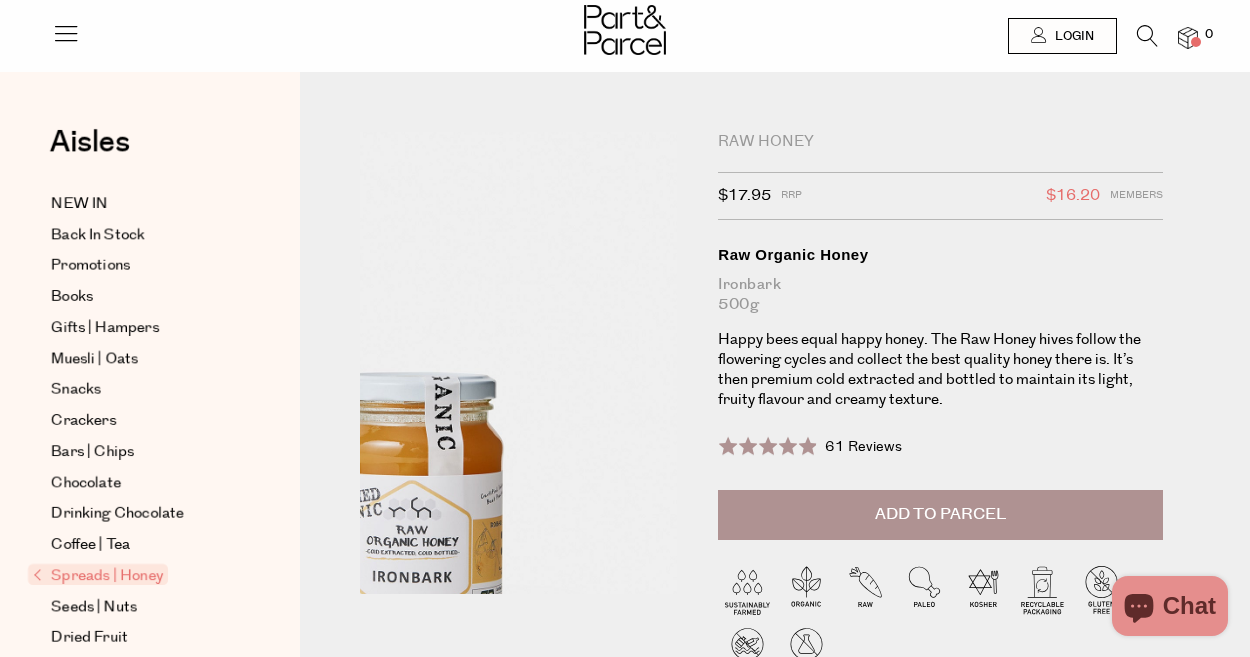 scroll, scrollTop: 0, scrollLeft: 0, axis: both 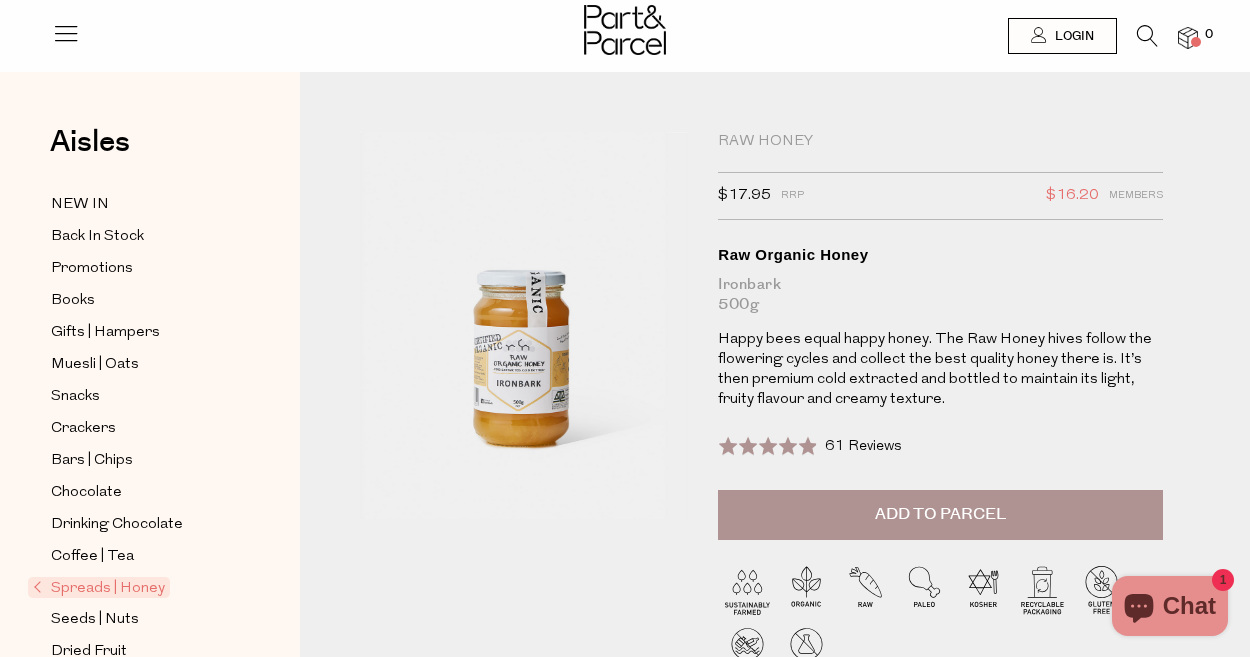 click on "Spreads | Honey" at bounding box center (99, 587) 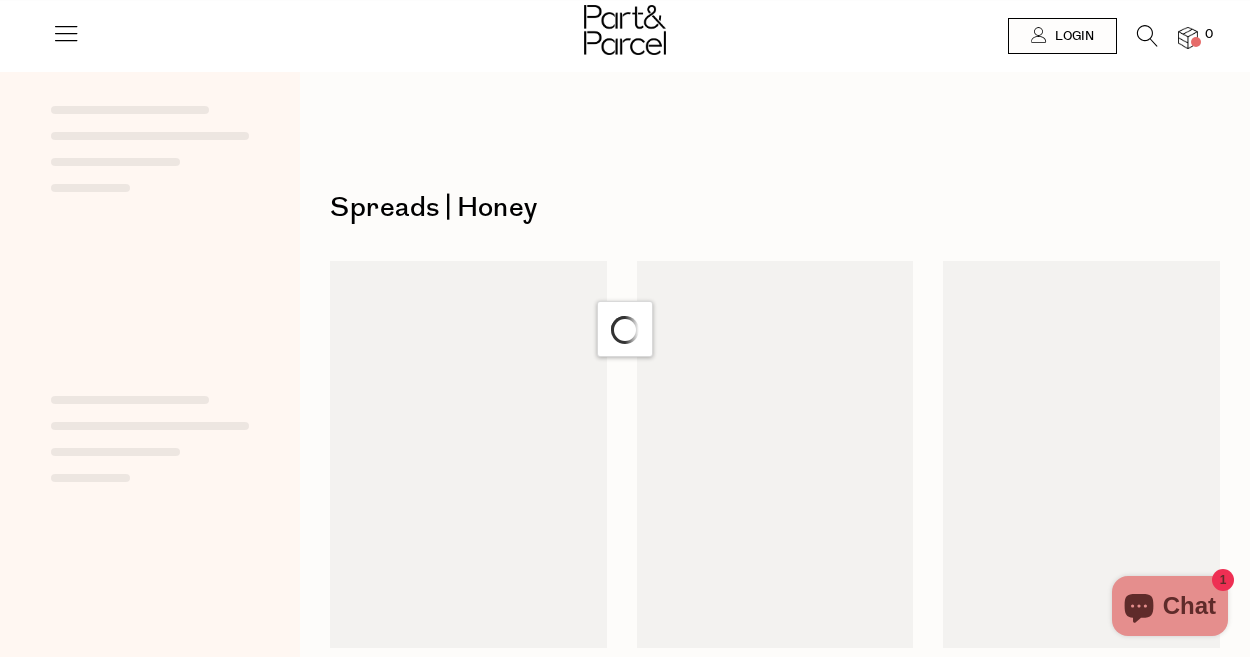 scroll, scrollTop: 0, scrollLeft: 0, axis: both 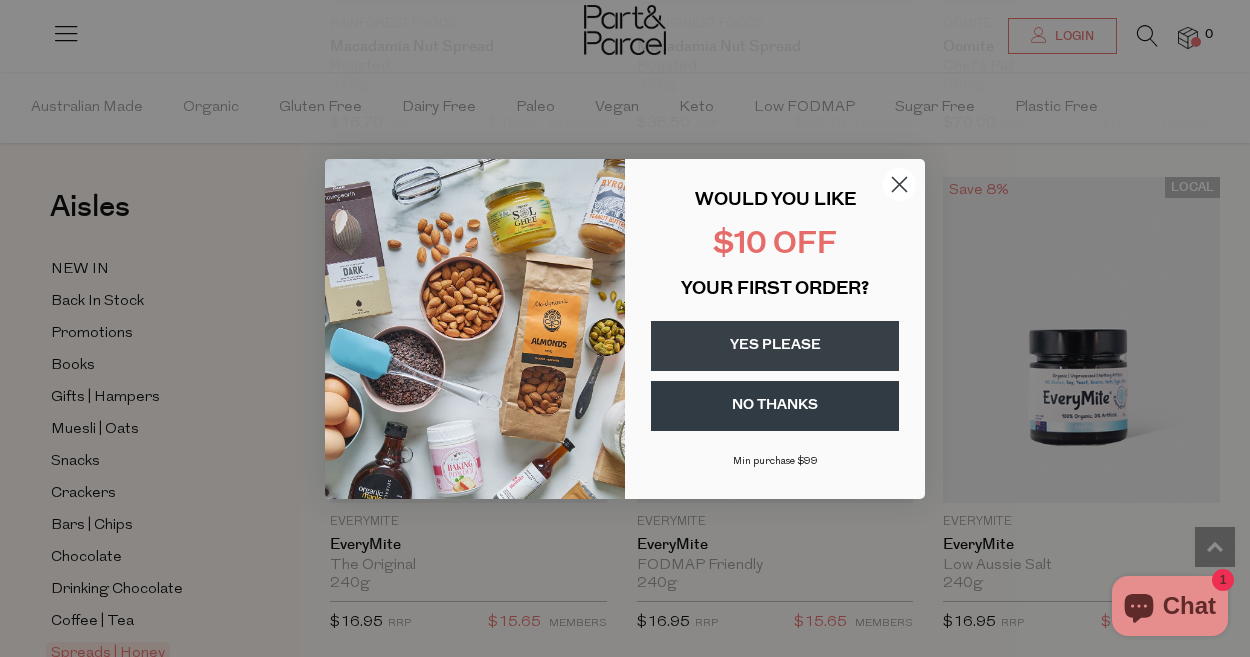 click 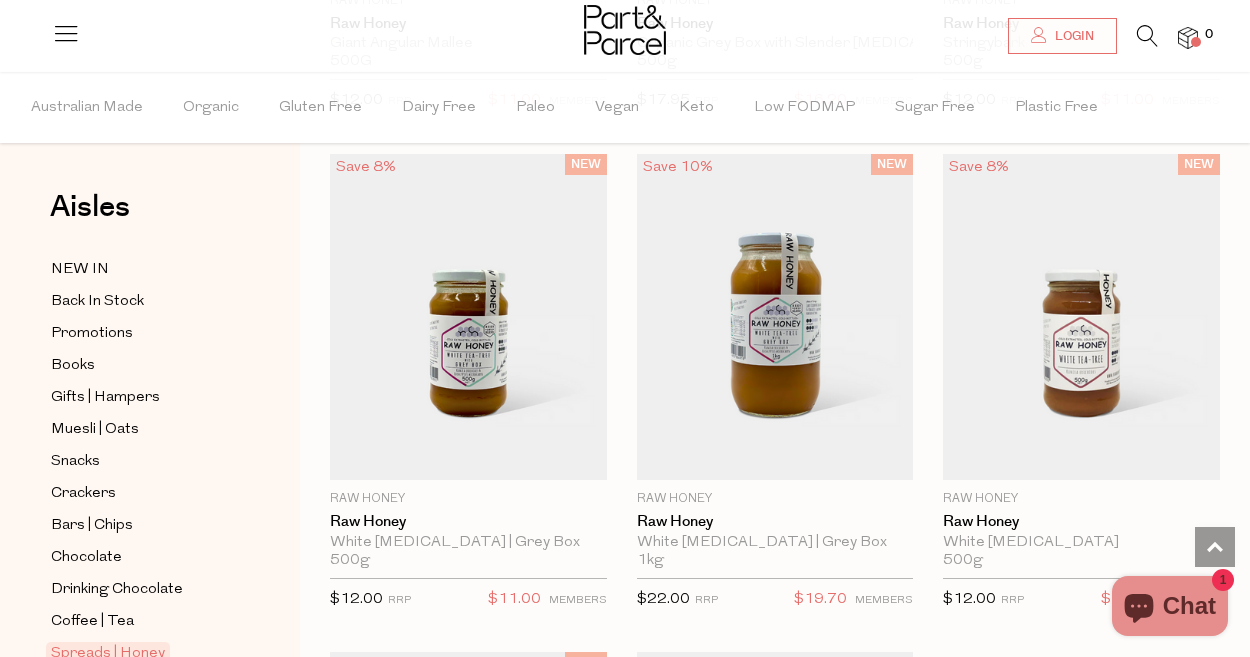 scroll, scrollTop: 7584, scrollLeft: 0, axis: vertical 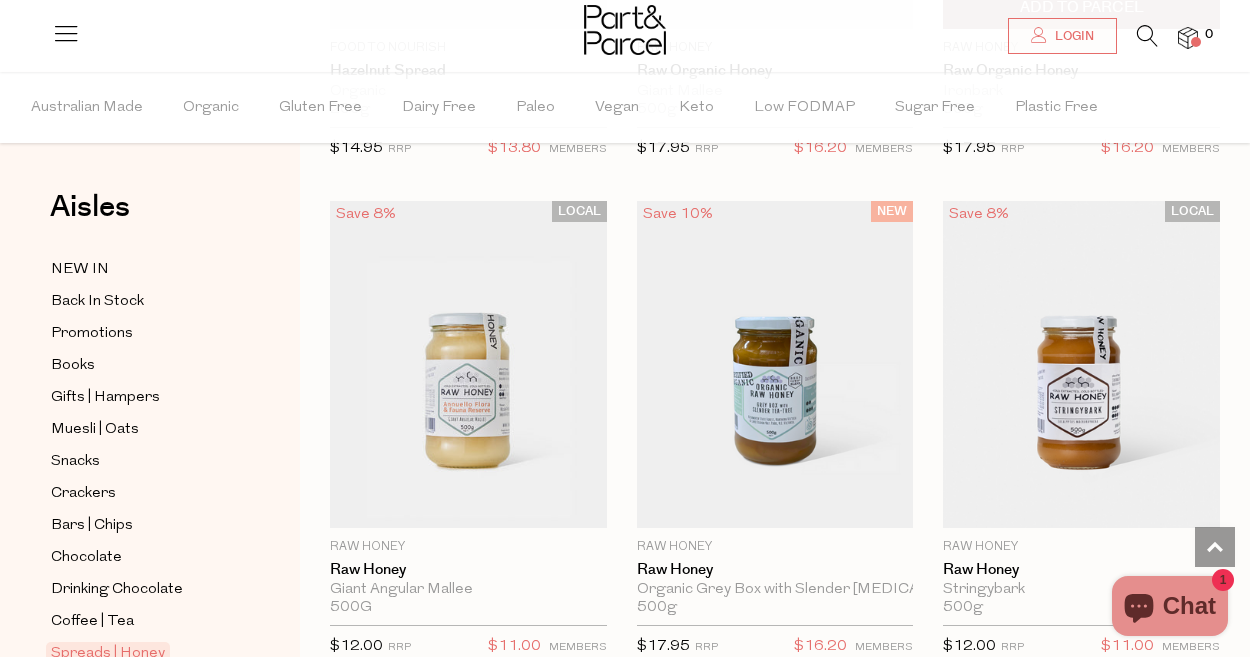 click at bounding box center (1081, 364) 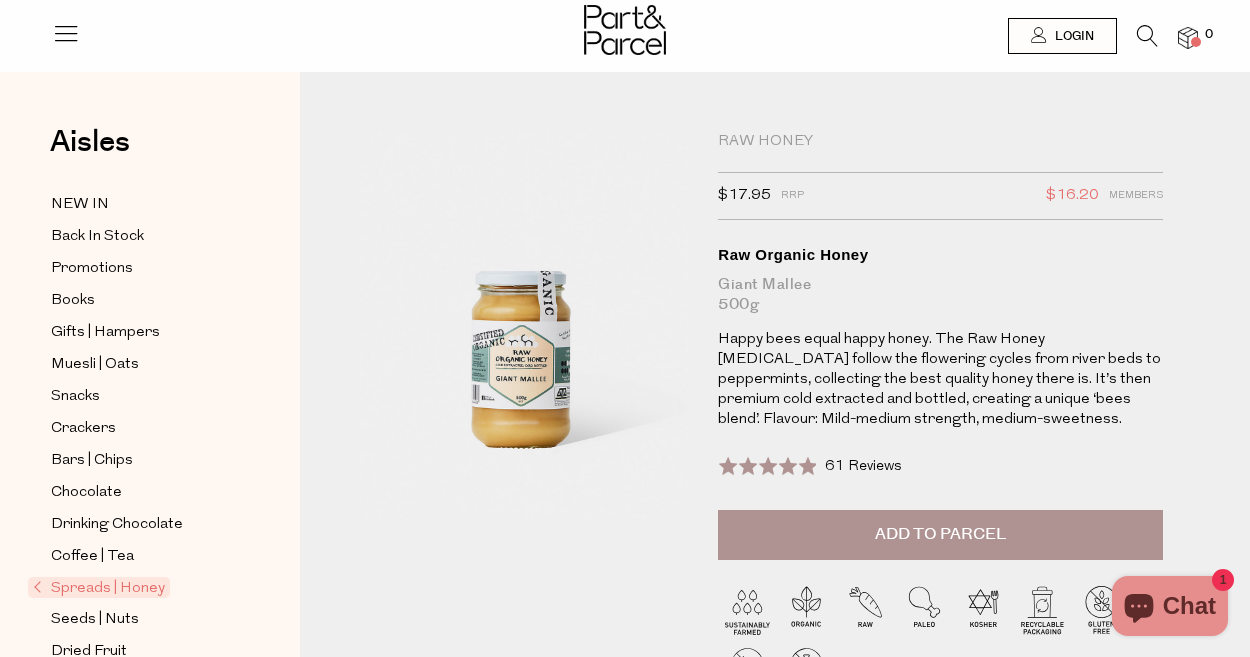 scroll, scrollTop: 0, scrollLeft: 0, axis: both 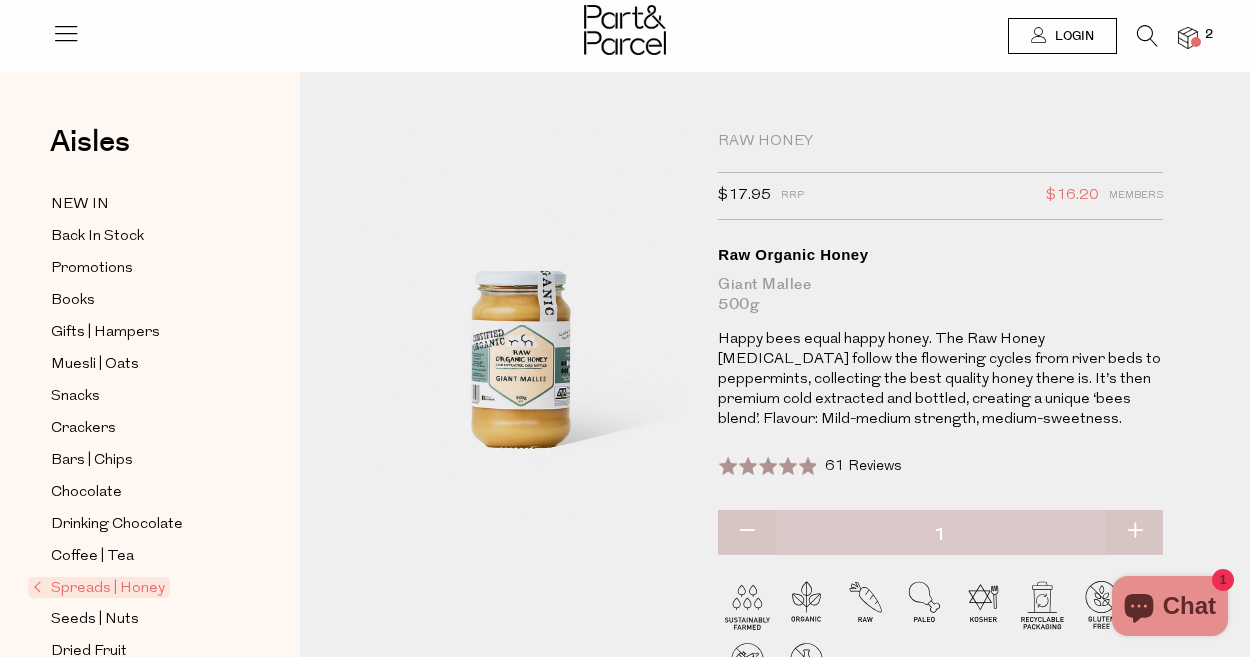 click at bounding box center (1147, 36) 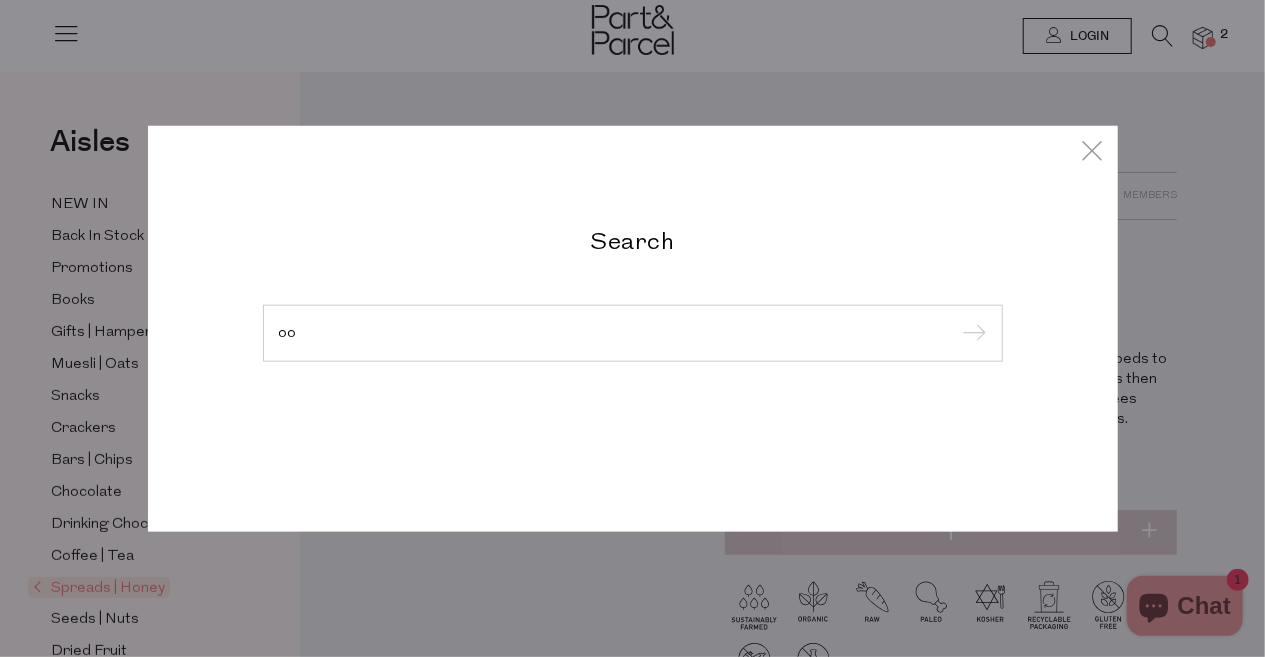 type on "o" 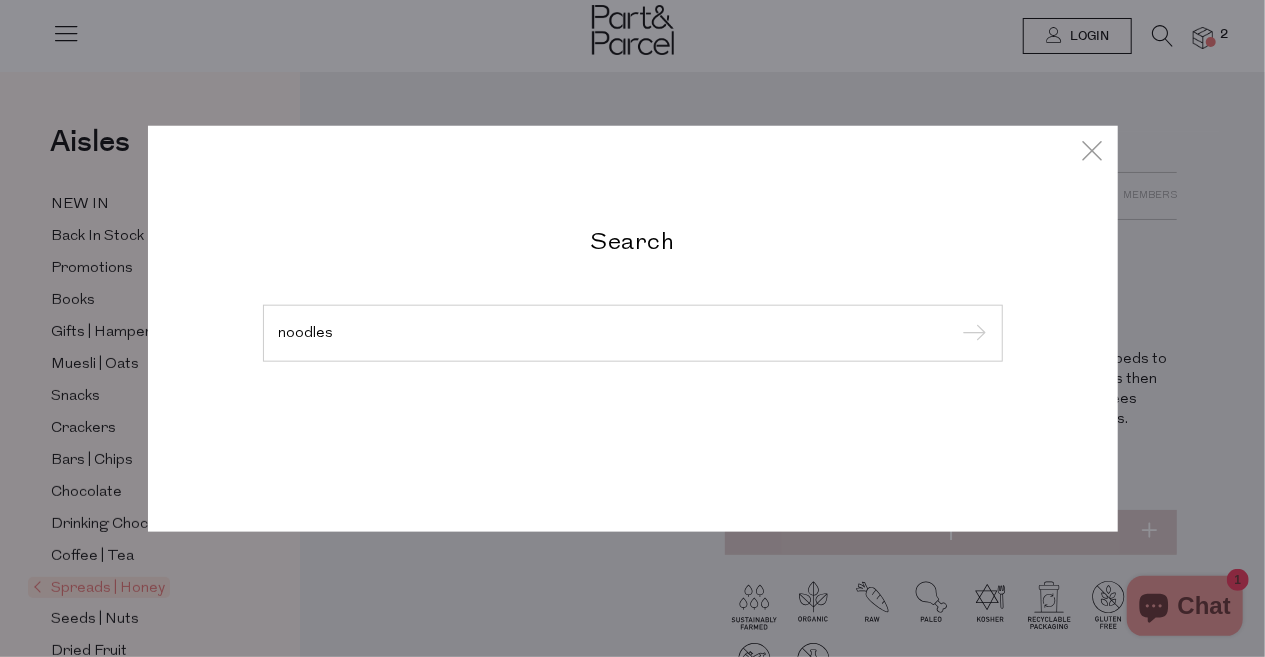 type on "noodles" 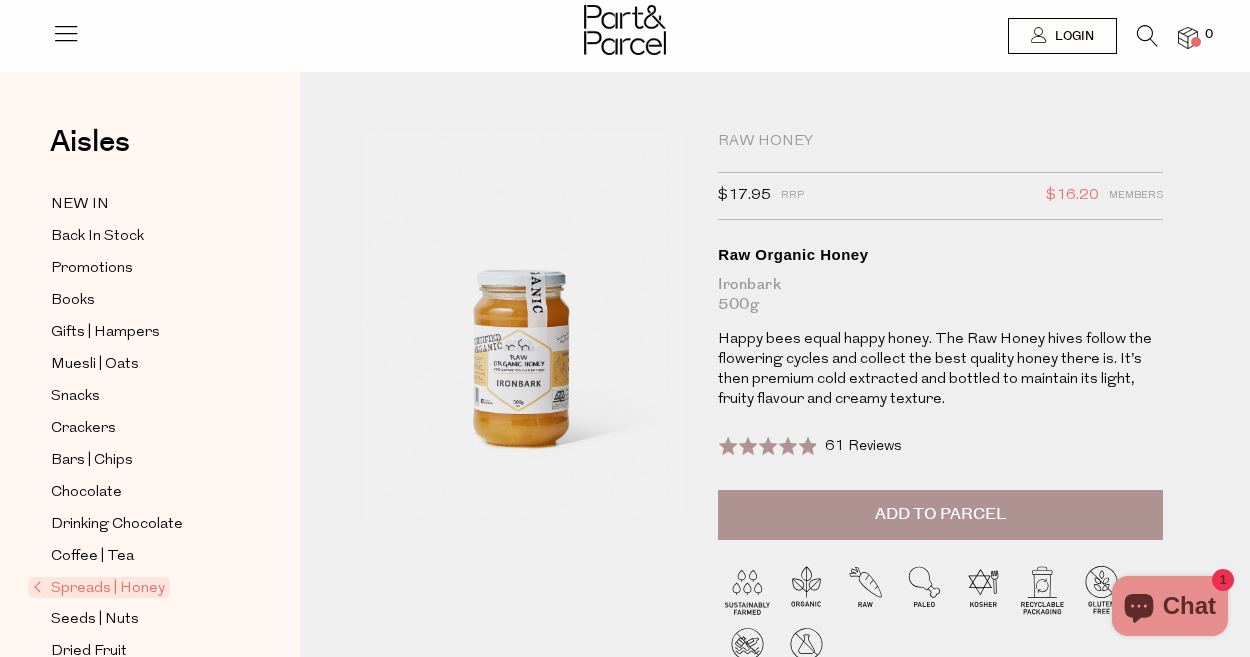 scroll, scrollTop: 0, scrollLeft: 0, axis: both 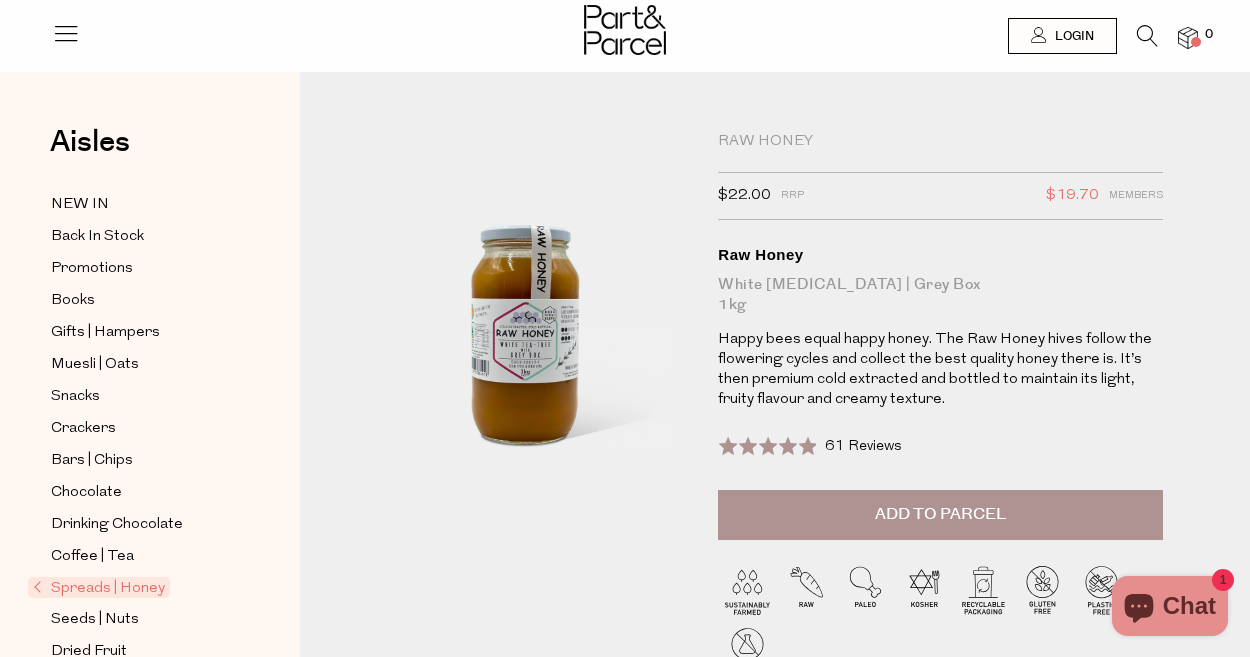 click on "Add to Parcel" at bounding box center [940, 514] 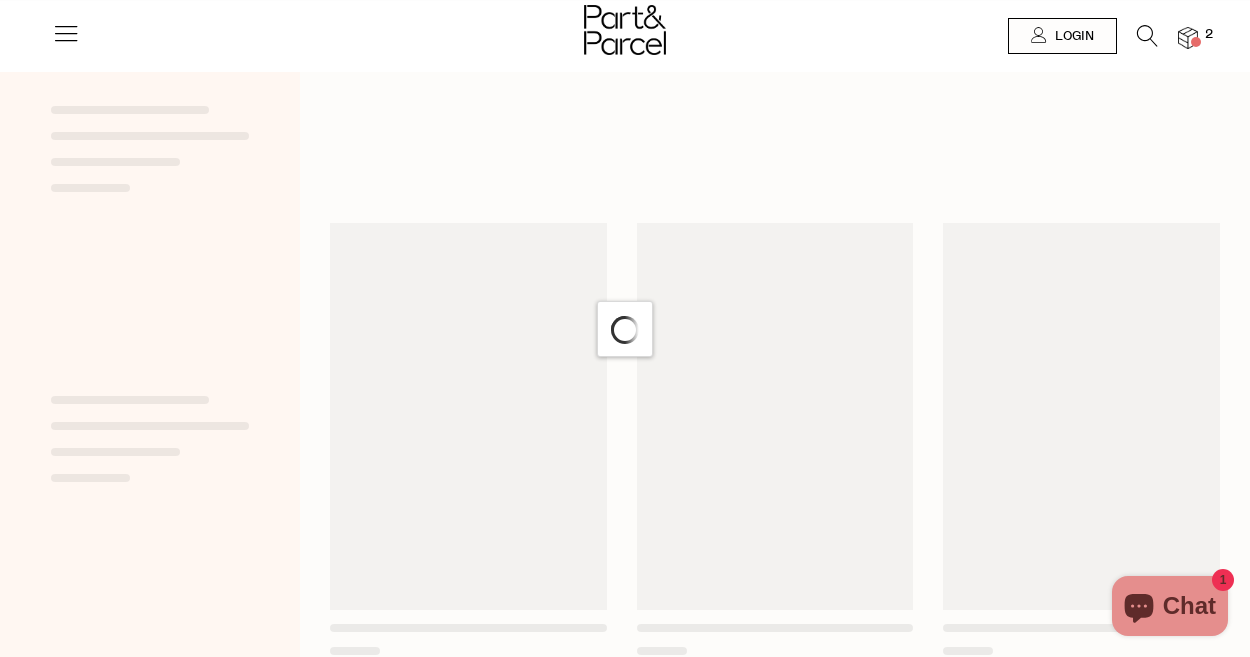 scroll, scrollTop: 0, scrollLeft: 0, axis: both 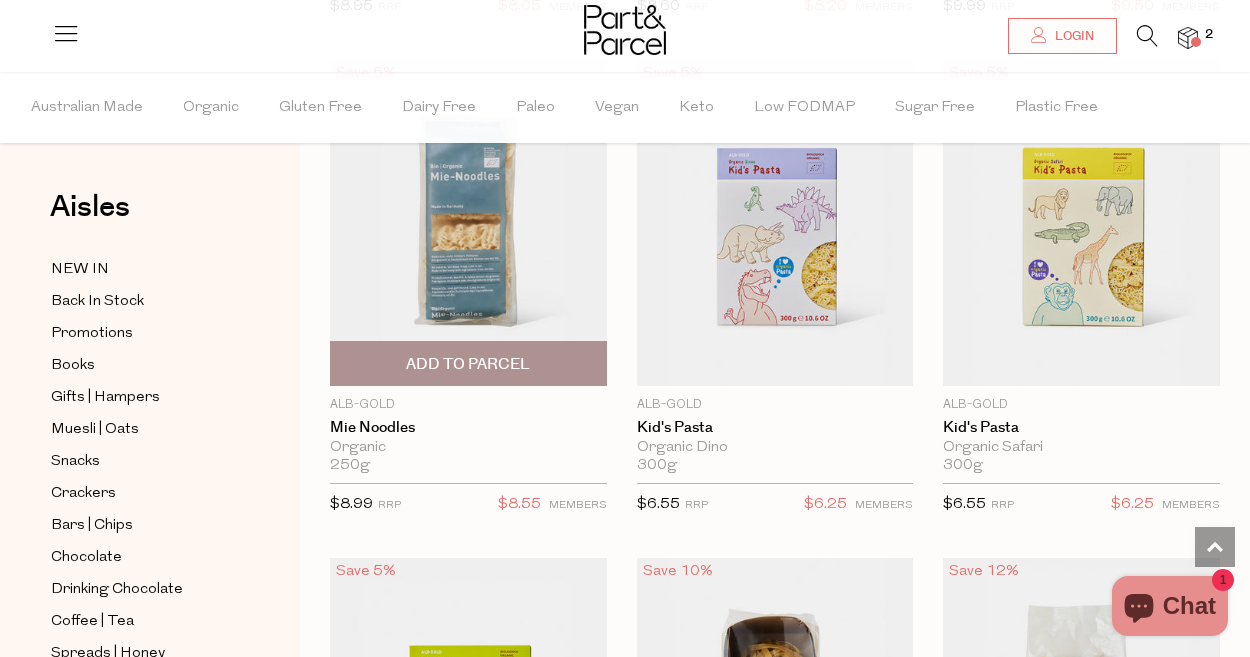 click on "Add To Parcel" at bounding box center [468, 364] 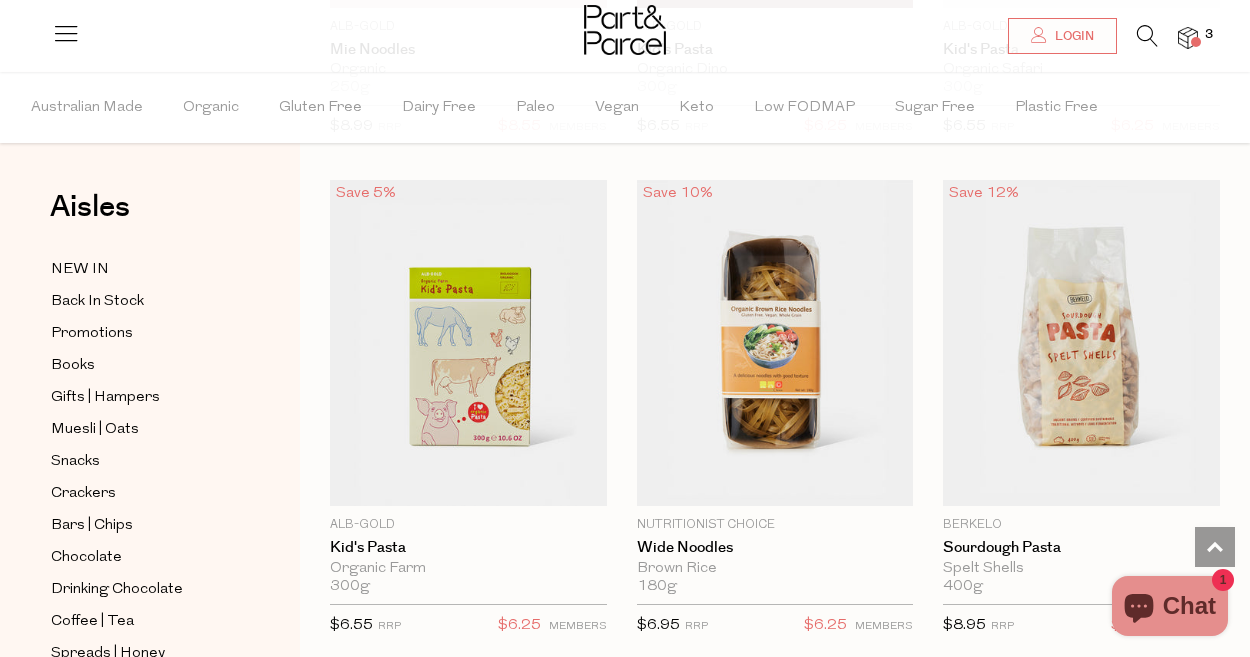 scroll, scrollTop: 2534, scrollLeft: 0, axis: vertical 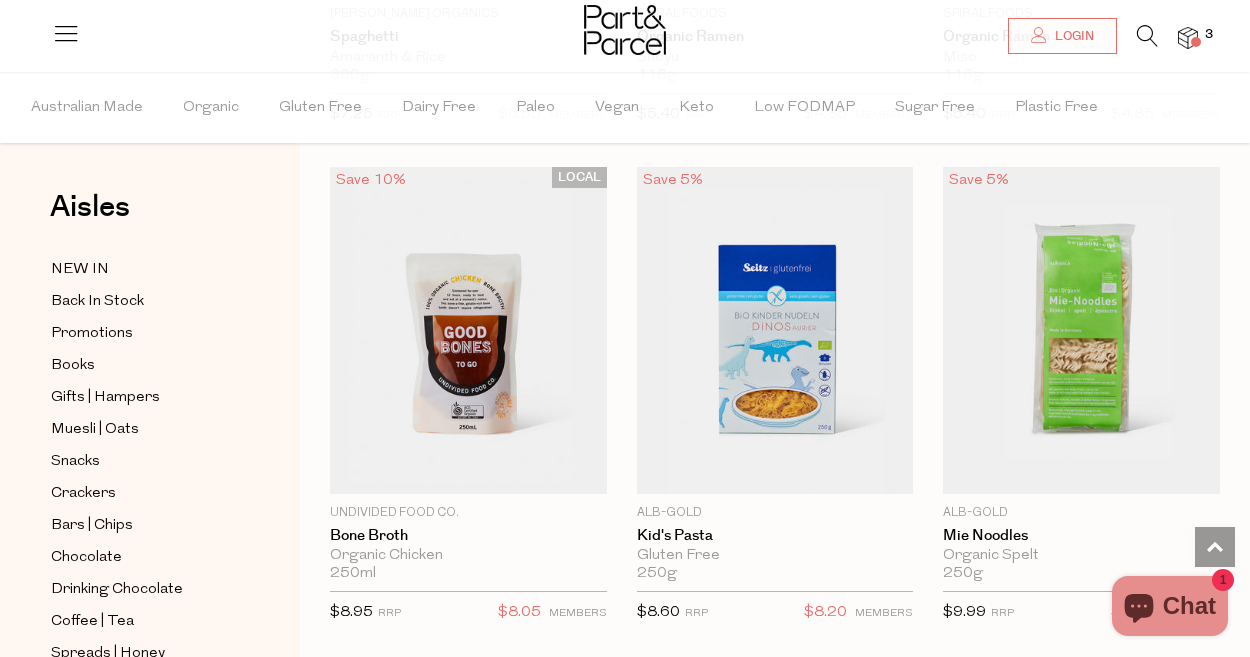 drag, startPoint x: 777, startPoint y: 397, endPoint x: 1248, endPoint y: 441, distance: 473.05075 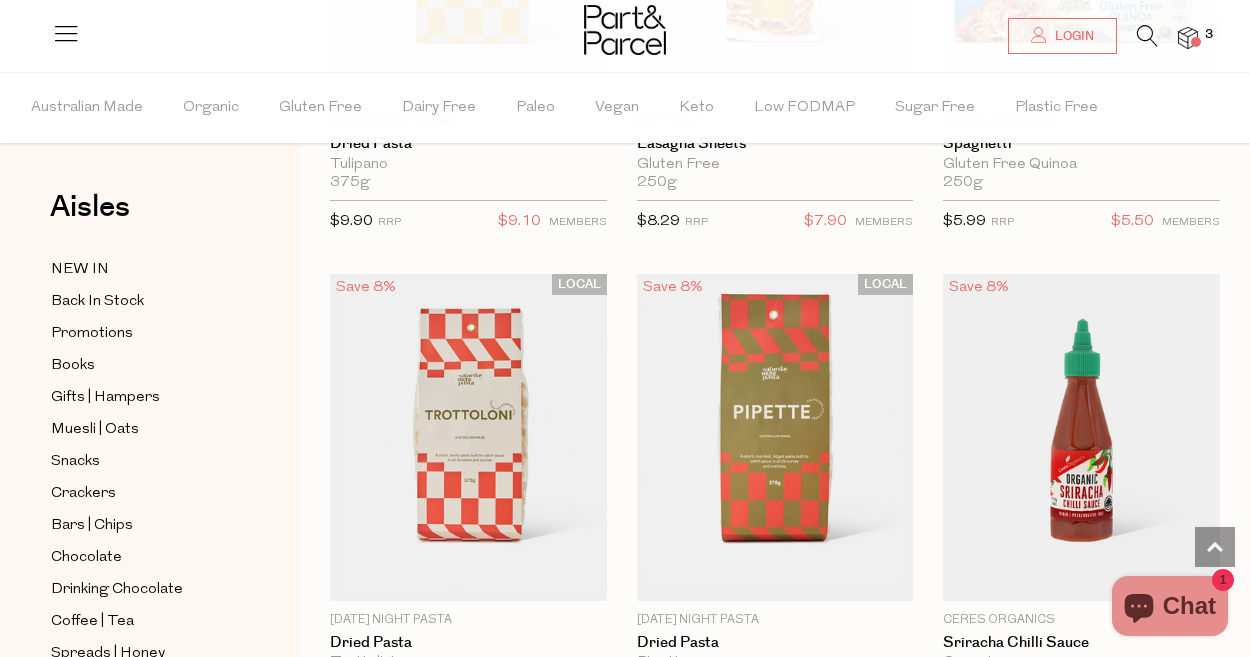 scroll, scrollTop: 589, scrollLeft: 0, axis: vertical 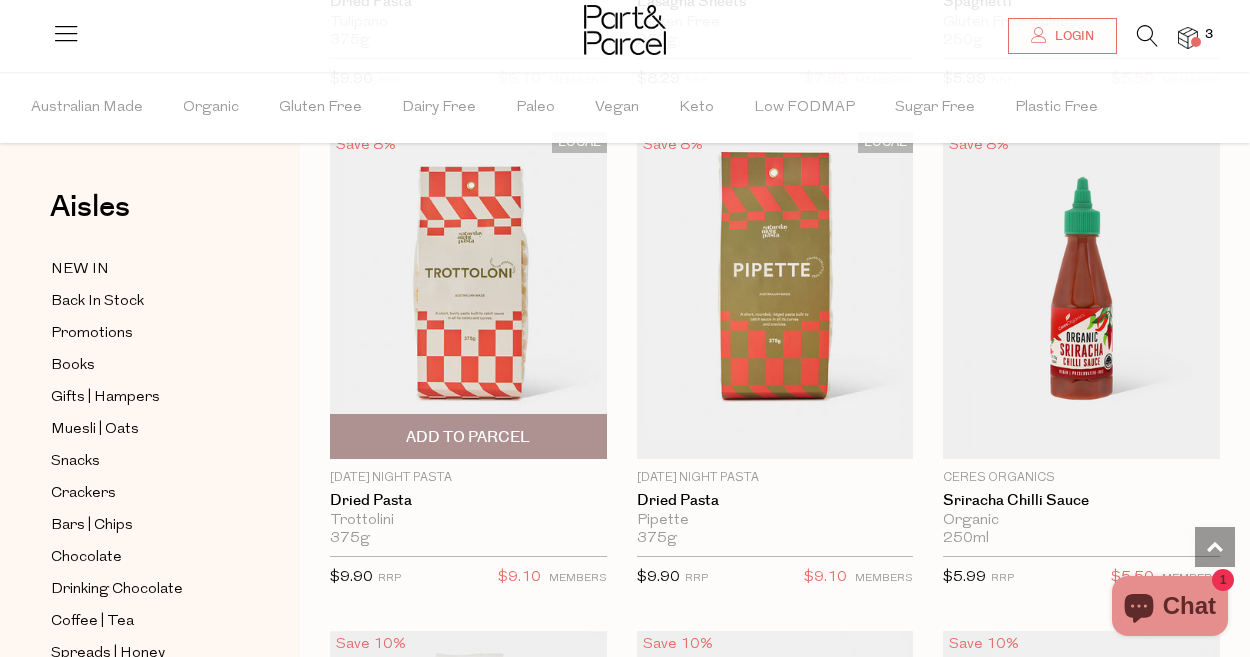 click on "Add To Parcel" at bounding box center (468, 437) 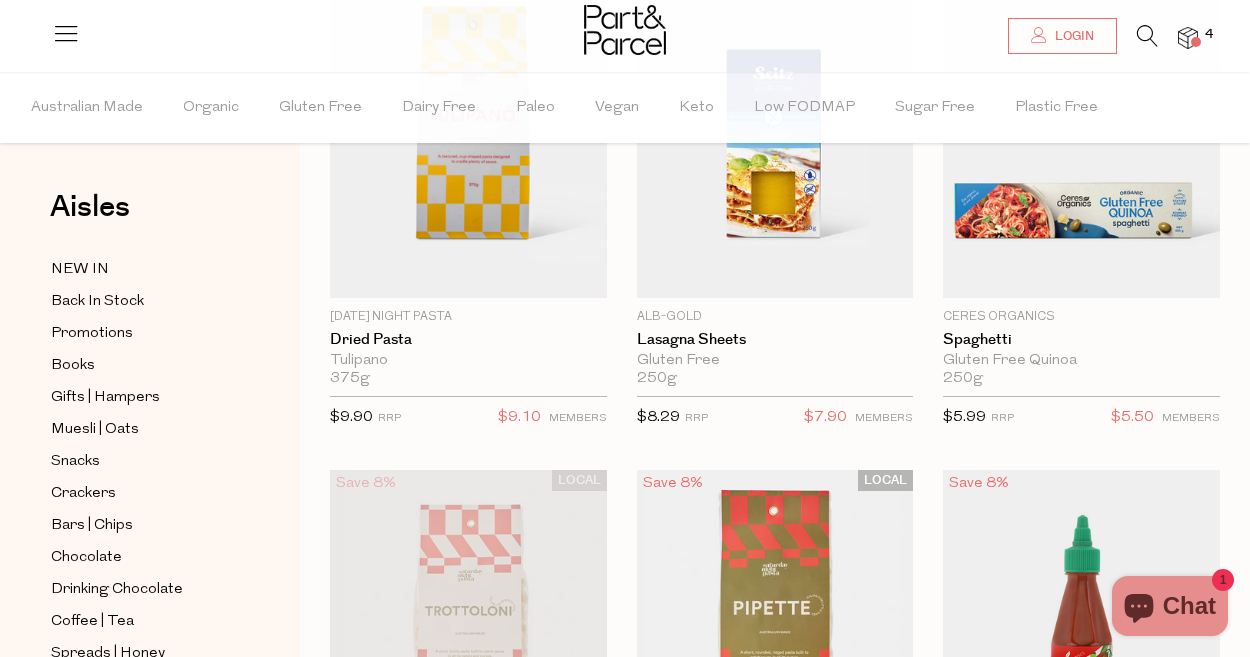 scroll, scrollTop: 14, scrollLeft: 0, axis: vertical 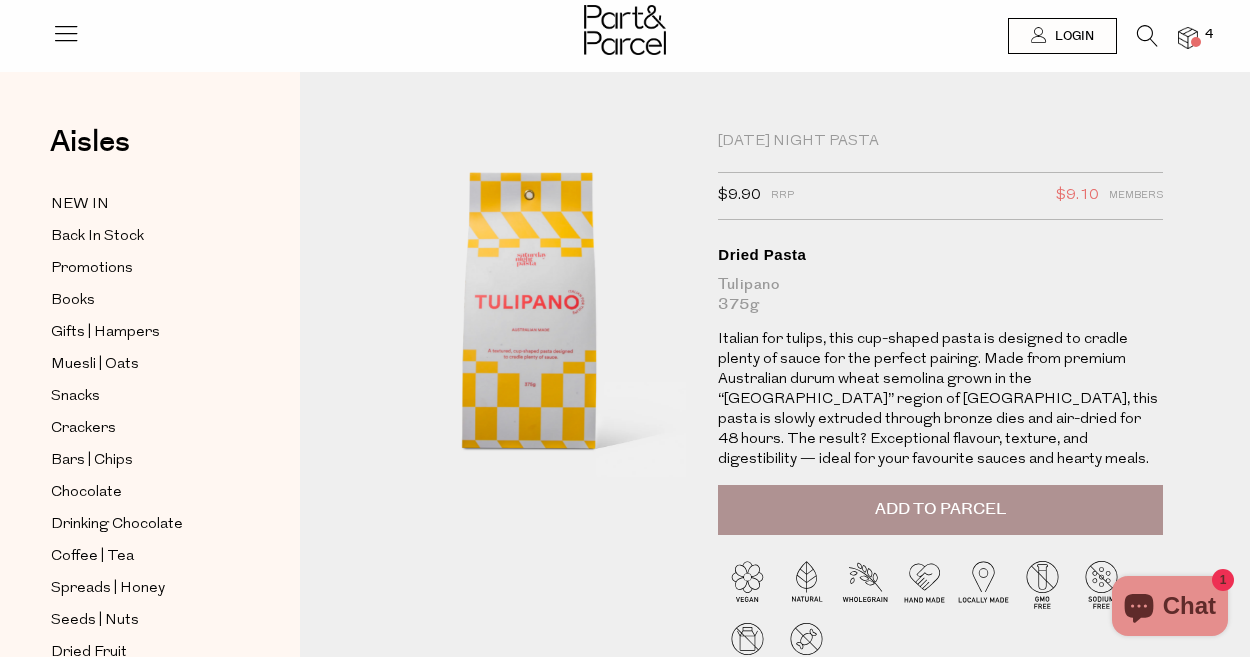 click on "Tulipano  375g" at bounding box center [940, 295] 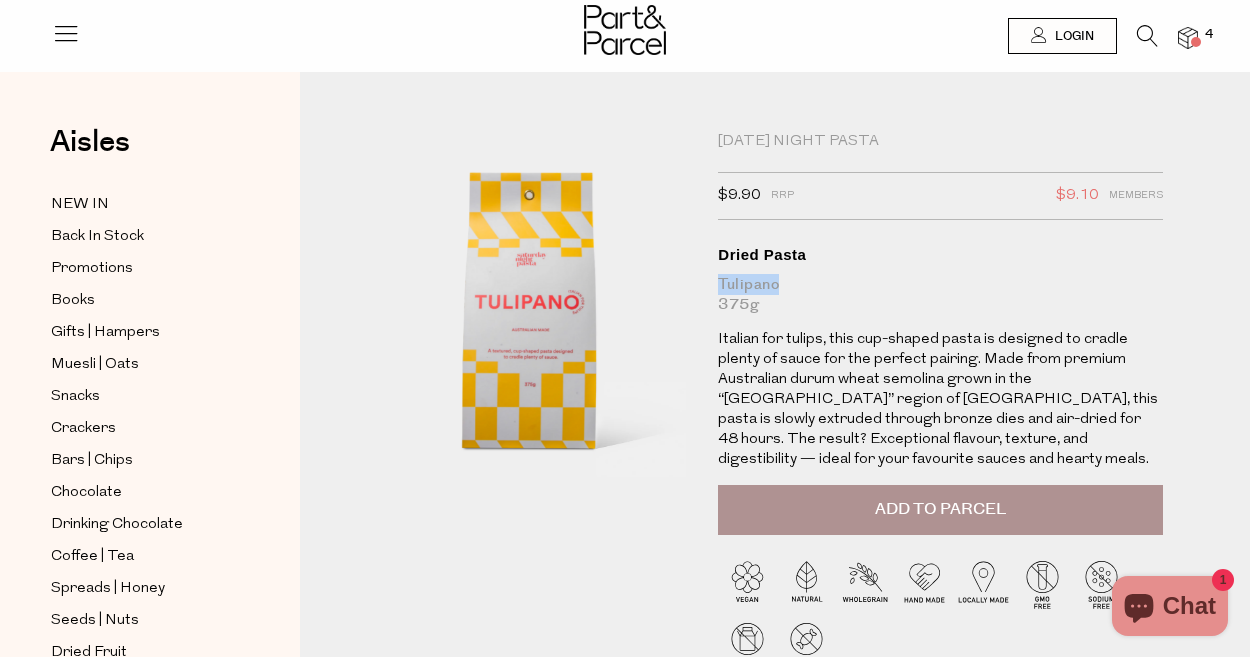 click on "Tulipano  375g" at bounding box center (940, 295) 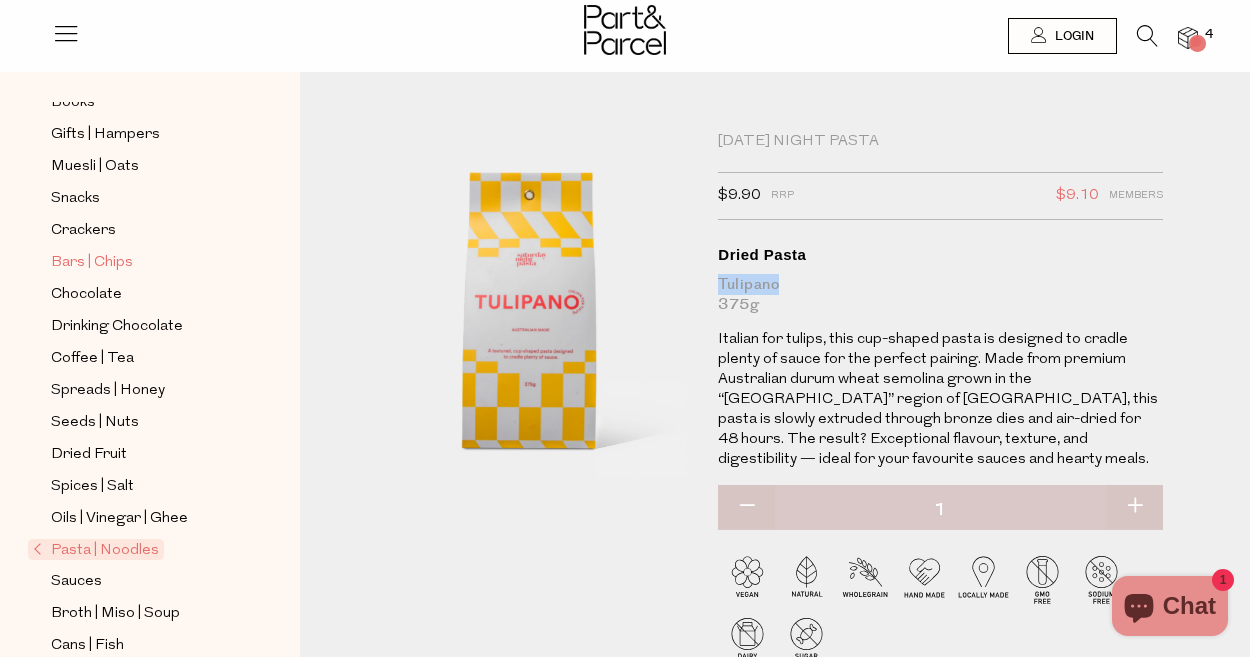scroll, scrollTop: 405, scrollLeft: 0, axis: vertical 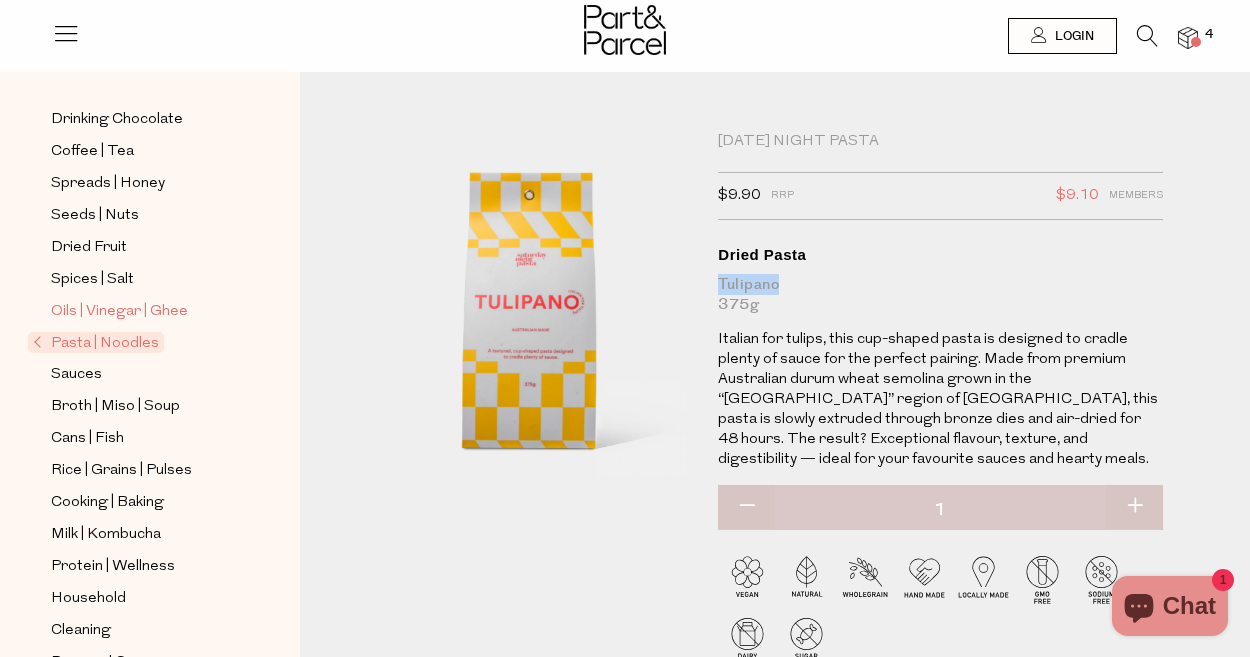 click on "Oils | Vinegar | Ghee" at bounding box center (119, 312) 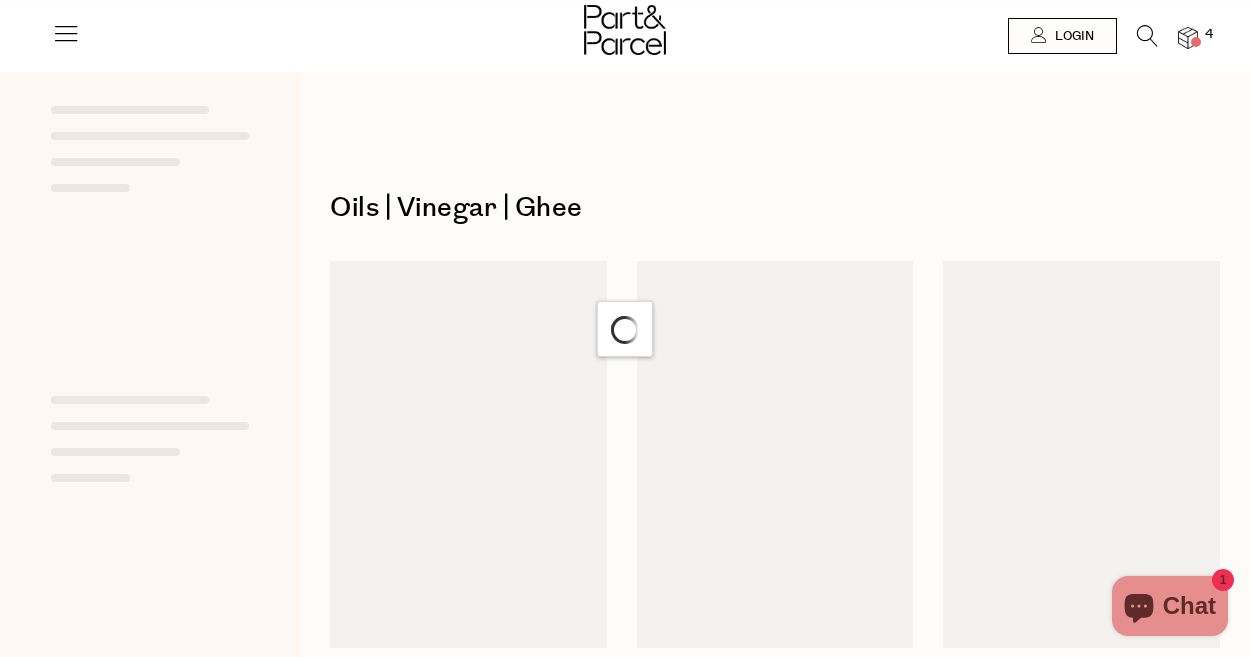 scroll, scrollTop: 0, scrollLeft: 0, axis: both 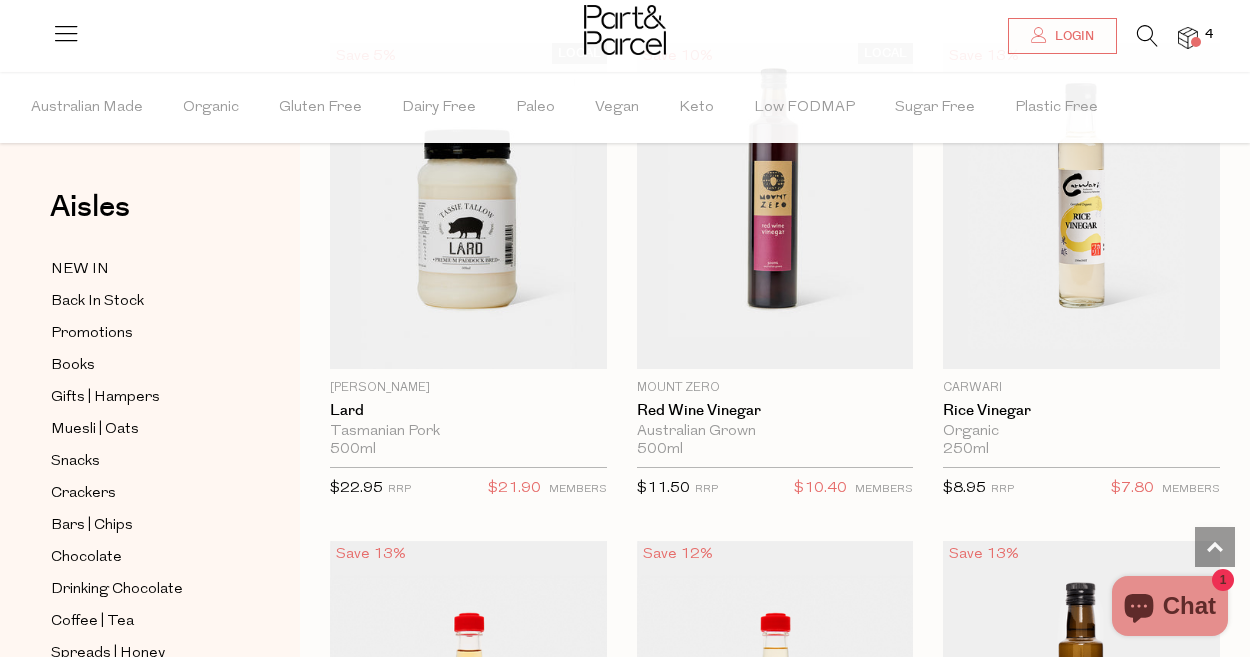 click at bounding box center [1188, 38] 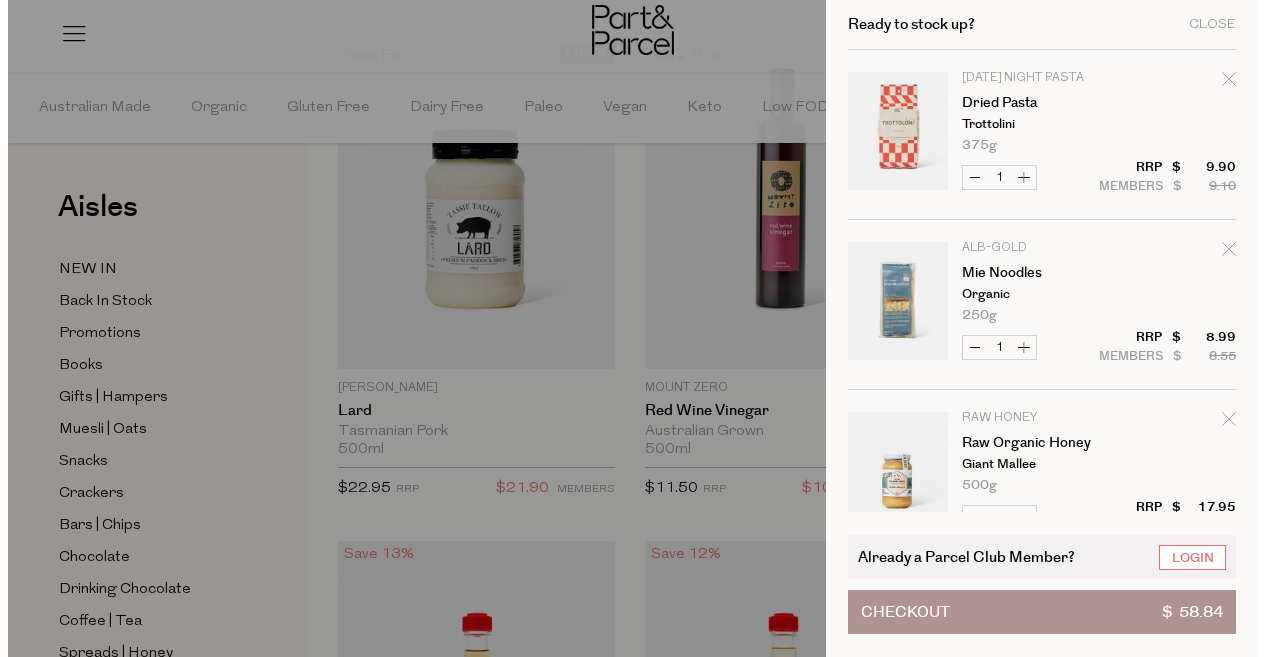 scroll, scrollTop: 5262, scrollLeft: 0, axis: vertical 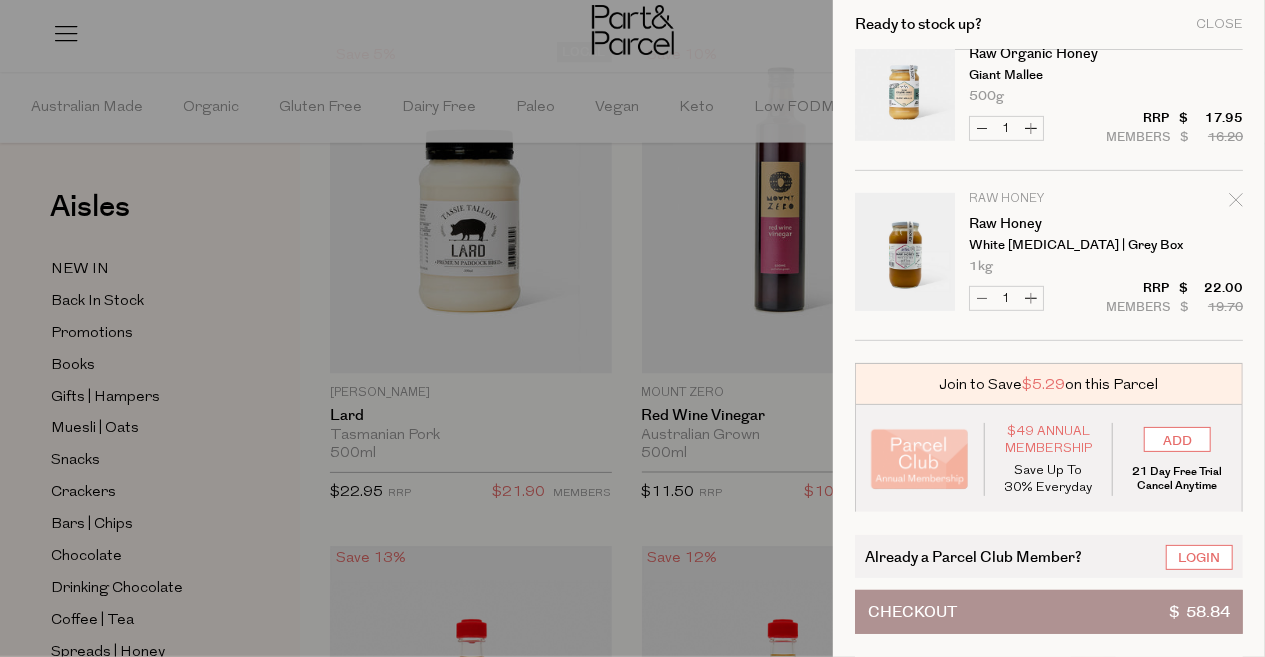 click on "Checkout $ 58.84" at bounding box center [1049, 612] 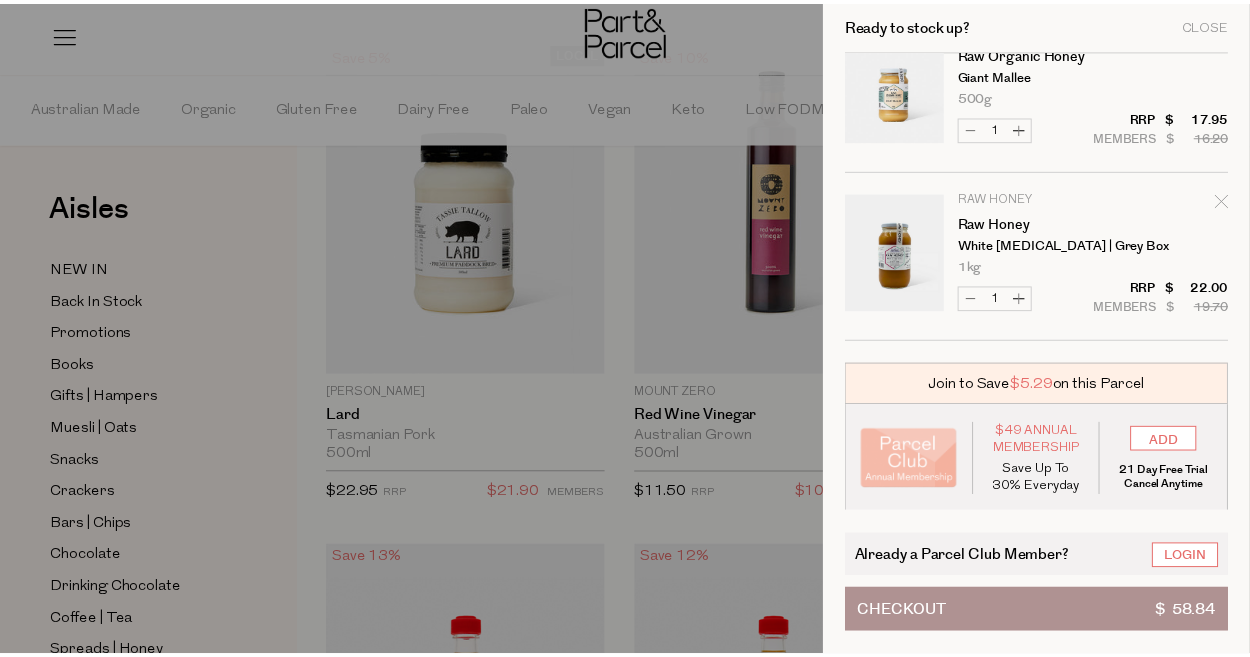 scroll, scrollTop: 5202, scrollLeft: 0, axis: vertical 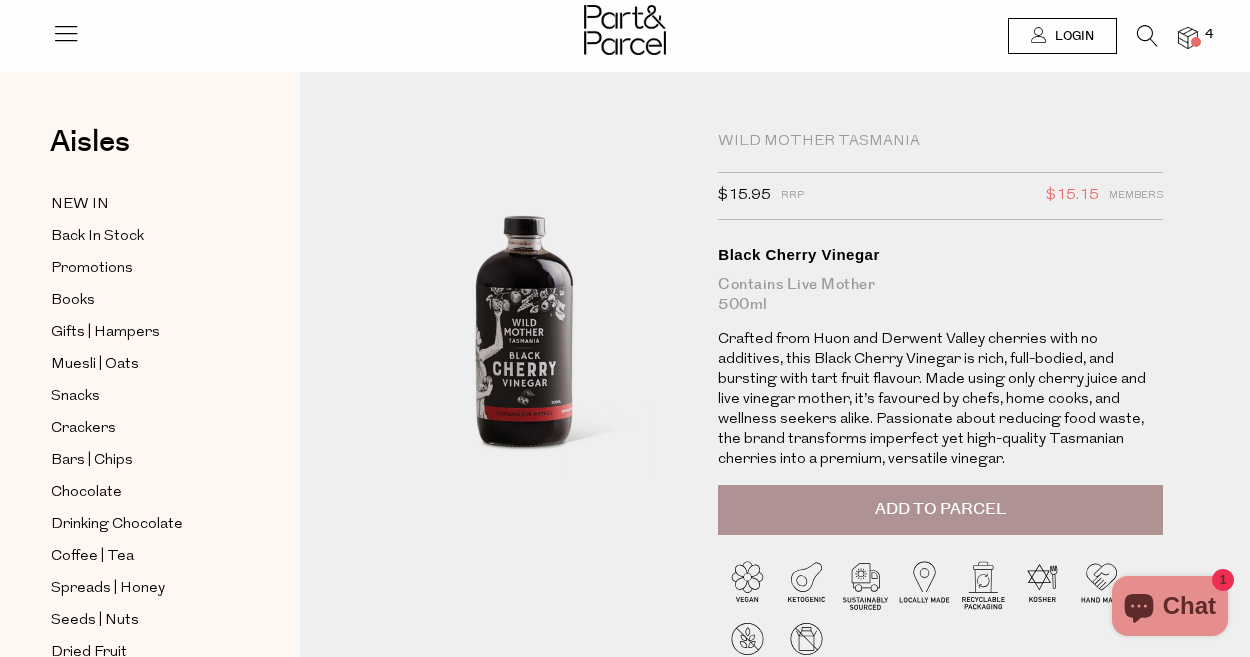 click on "Add to Parcel" at bounding box center (940, 509) 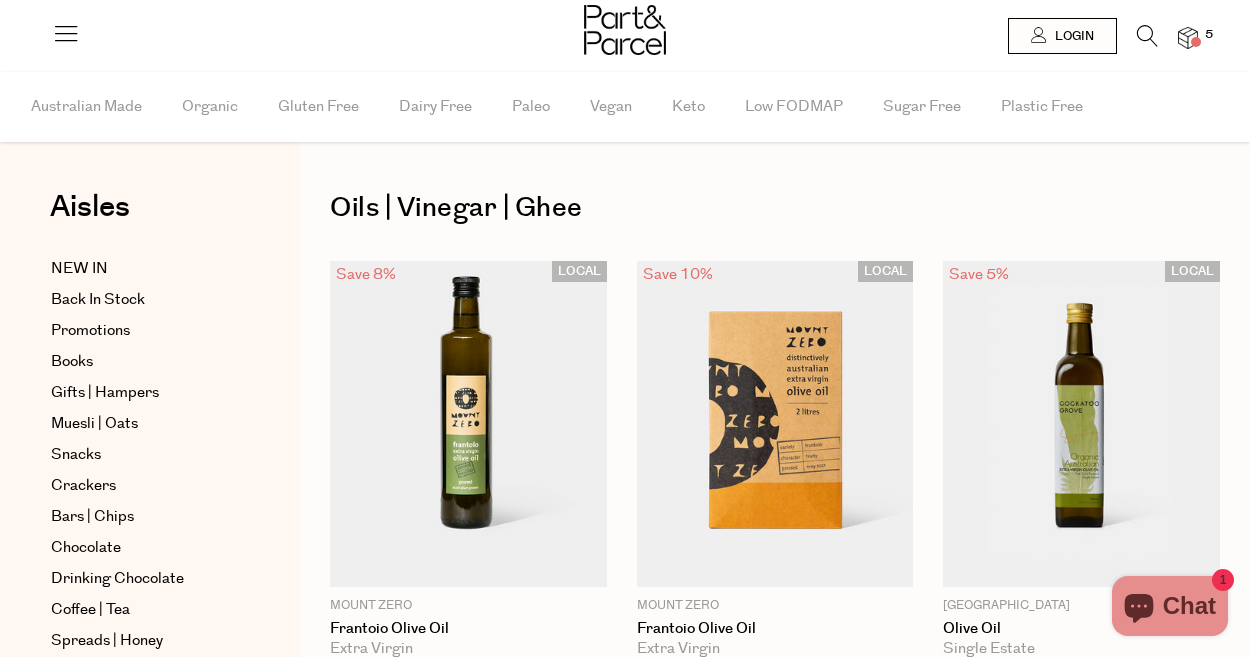 scroll, scrollTop: 0, scrollLeft: 0, axis: both 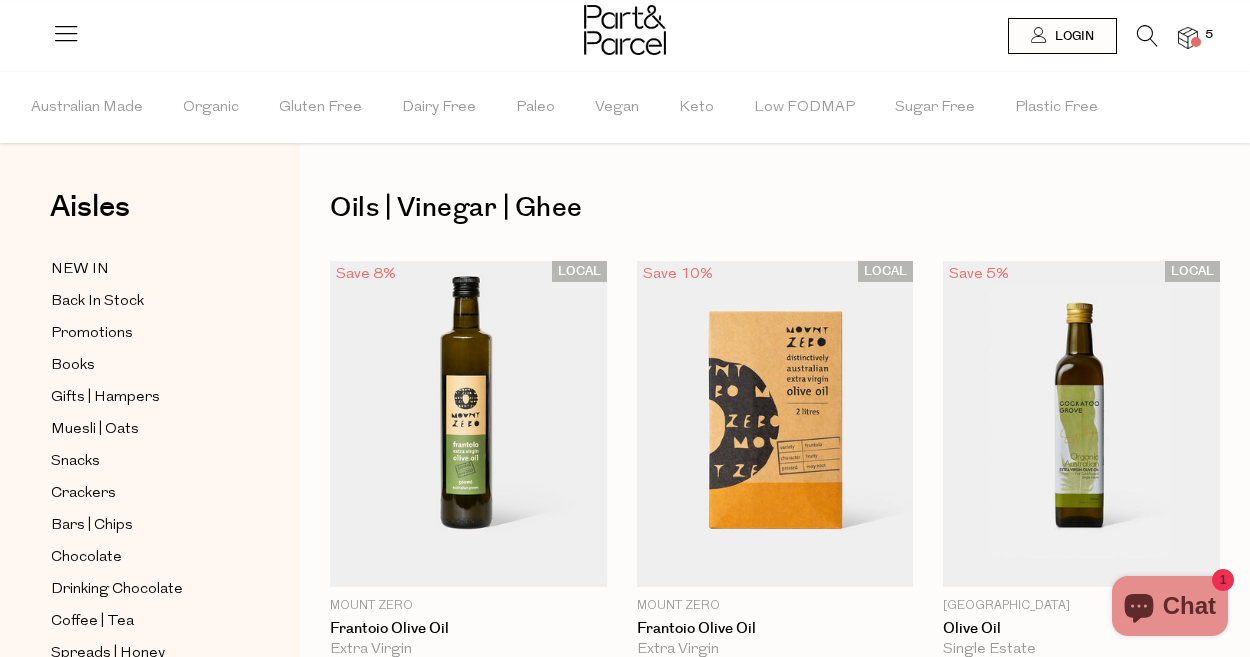 click at bounding box center (1188, 38) 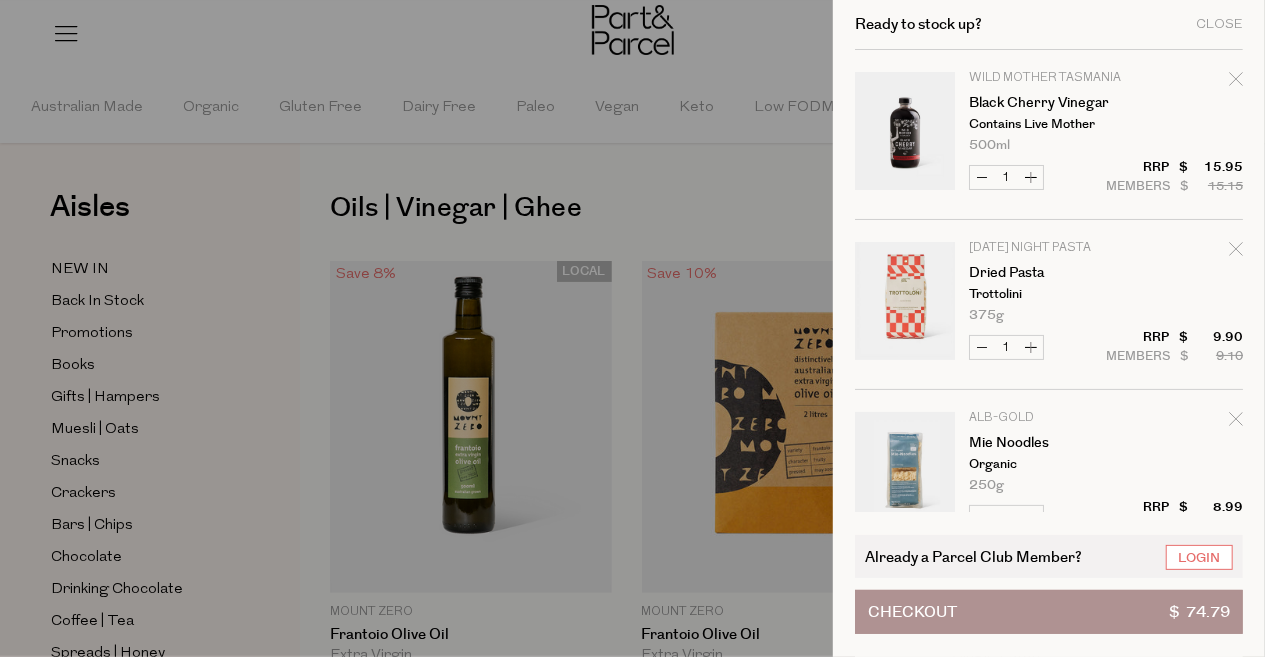 click on "Checkout" at bounding box center [912, 612] 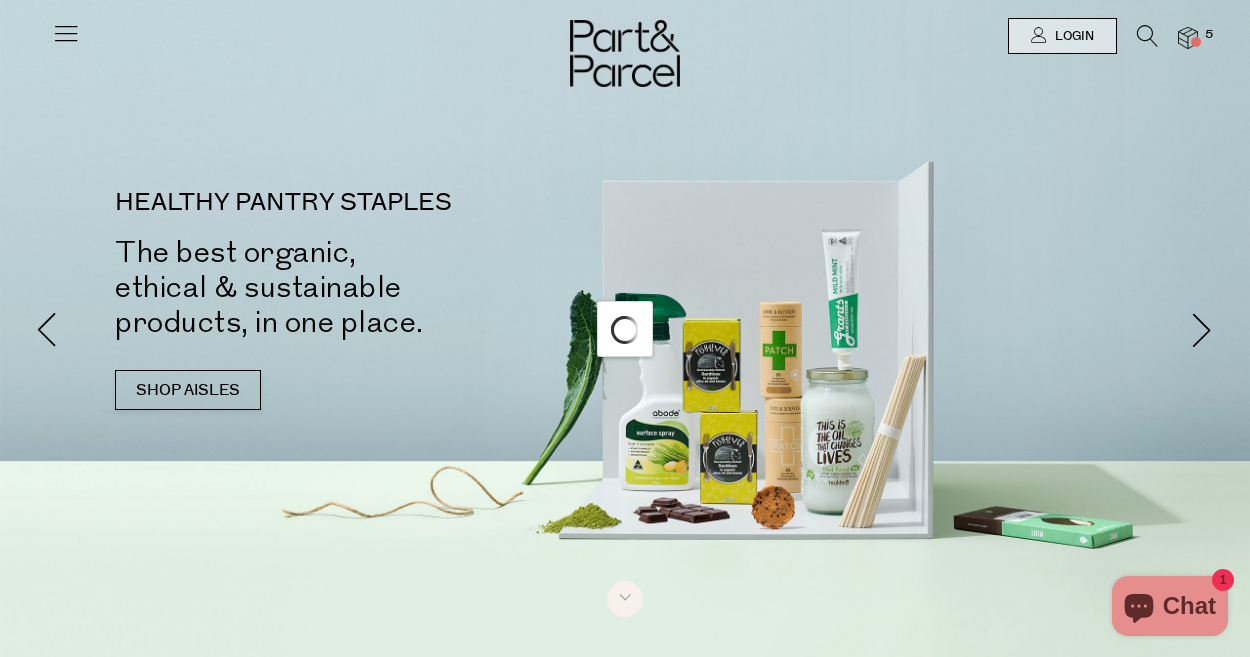 scroll, scrollTop: 0, scrollLeft: 0, axis: both 